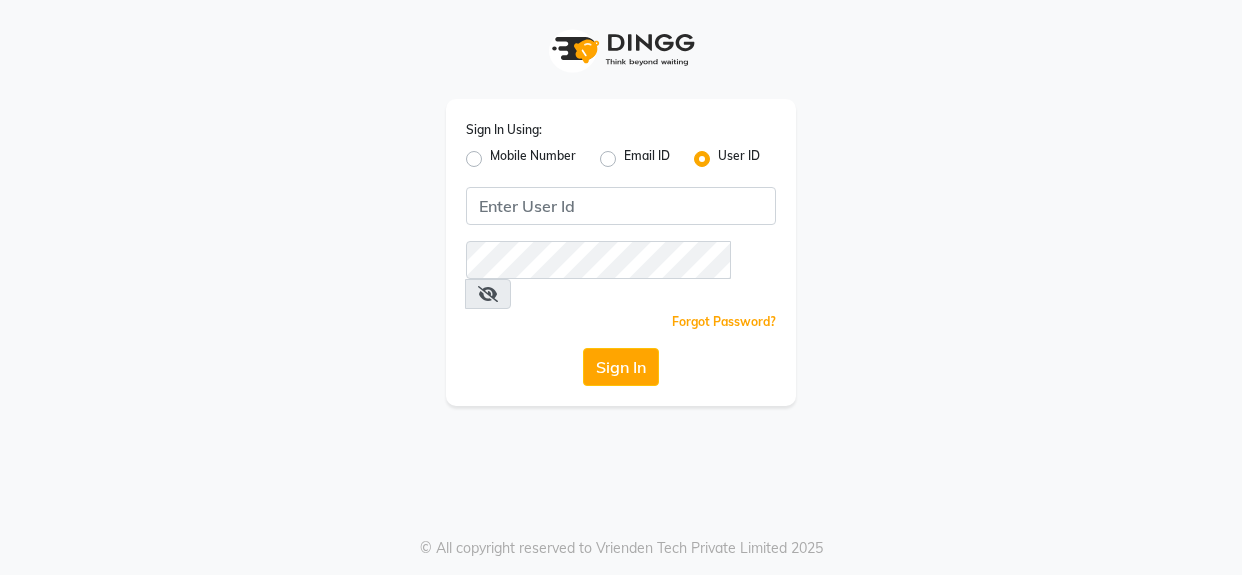 scroll, scrollTop: 0, scrollLeft: 0, axis: both 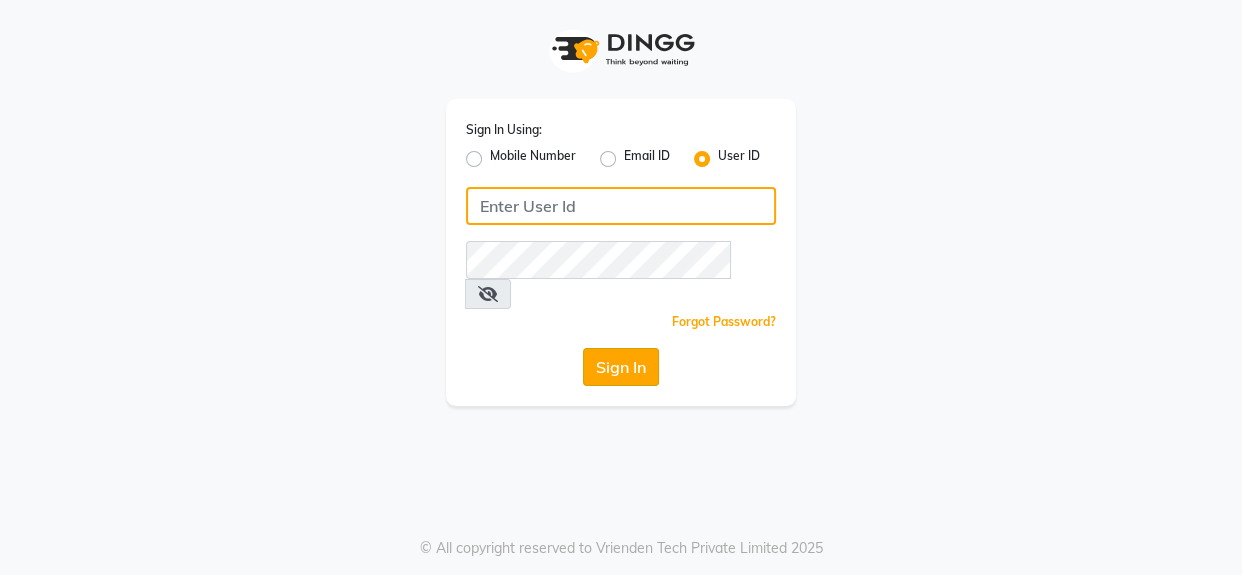 type on "noir" 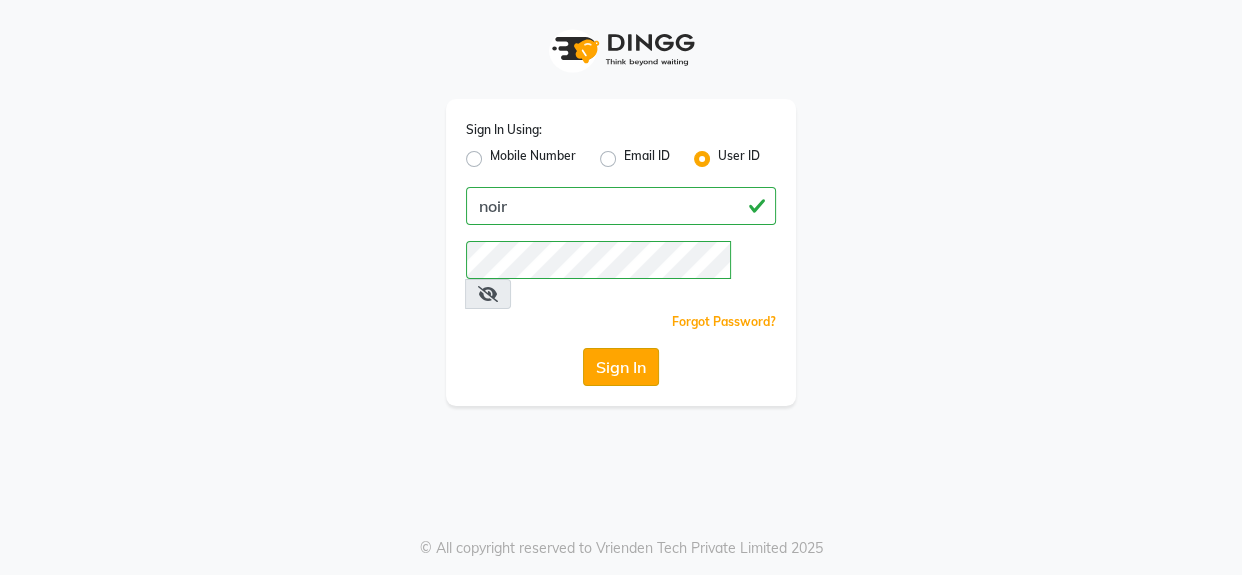 click on "Sign In" 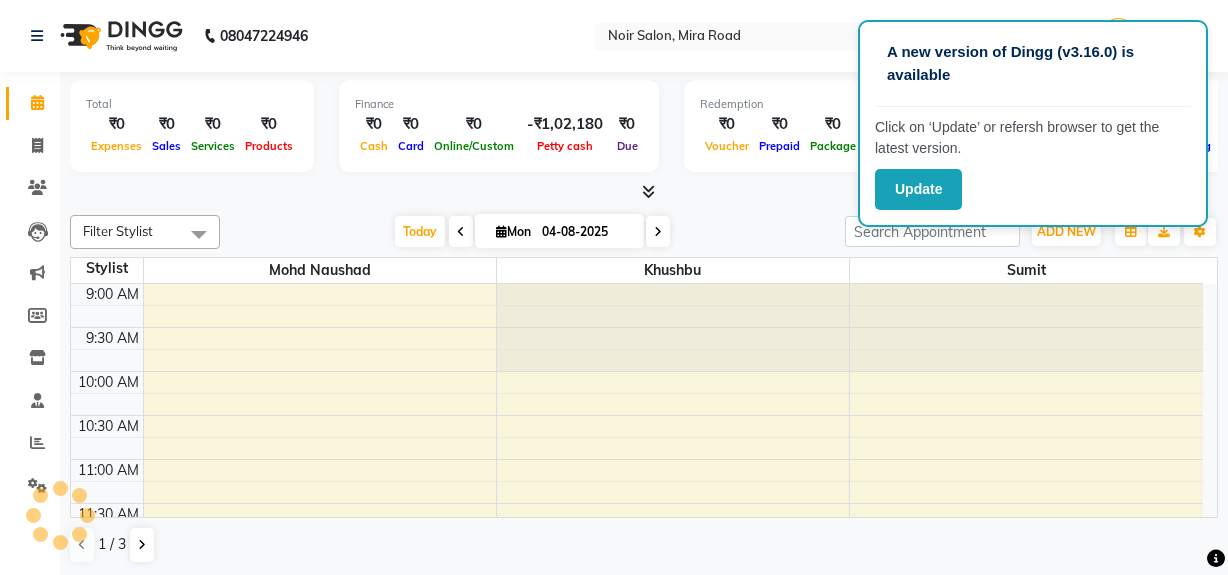 scroll, scrollTop: 0, scrollLeft: 0, axis: both 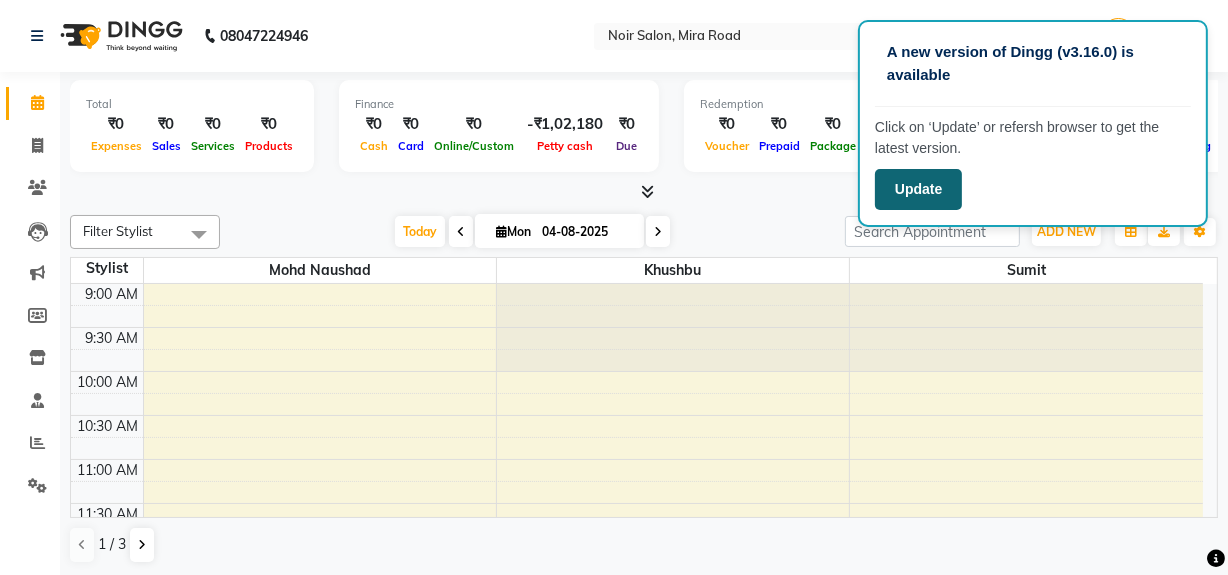 click on "Update" 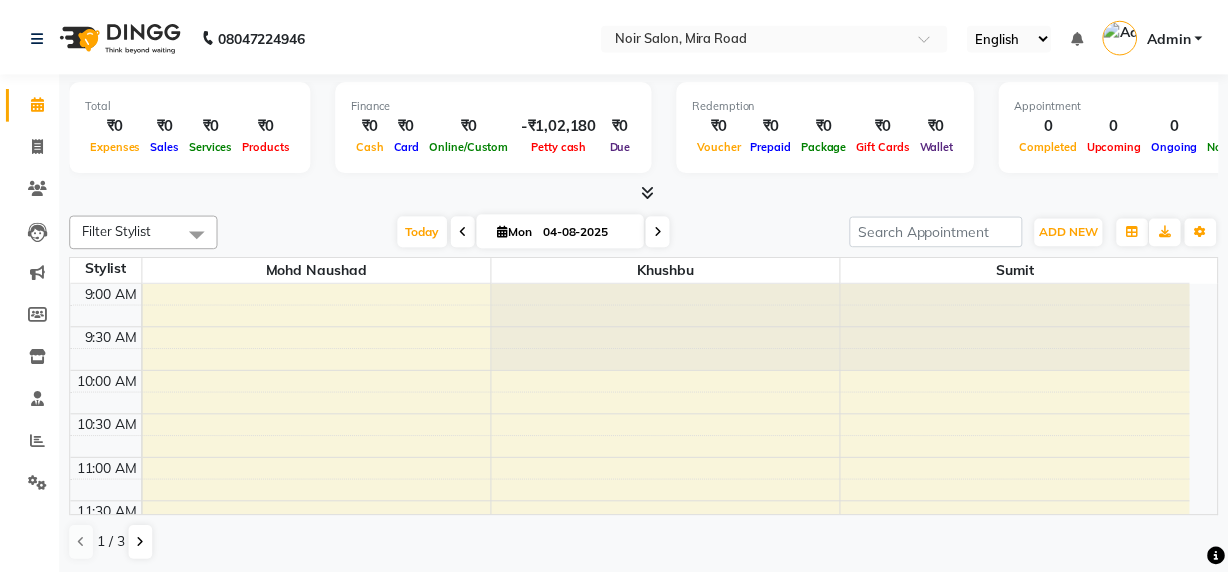 scroll, scrollTop: 0, scrollLeft: 0, axis: both 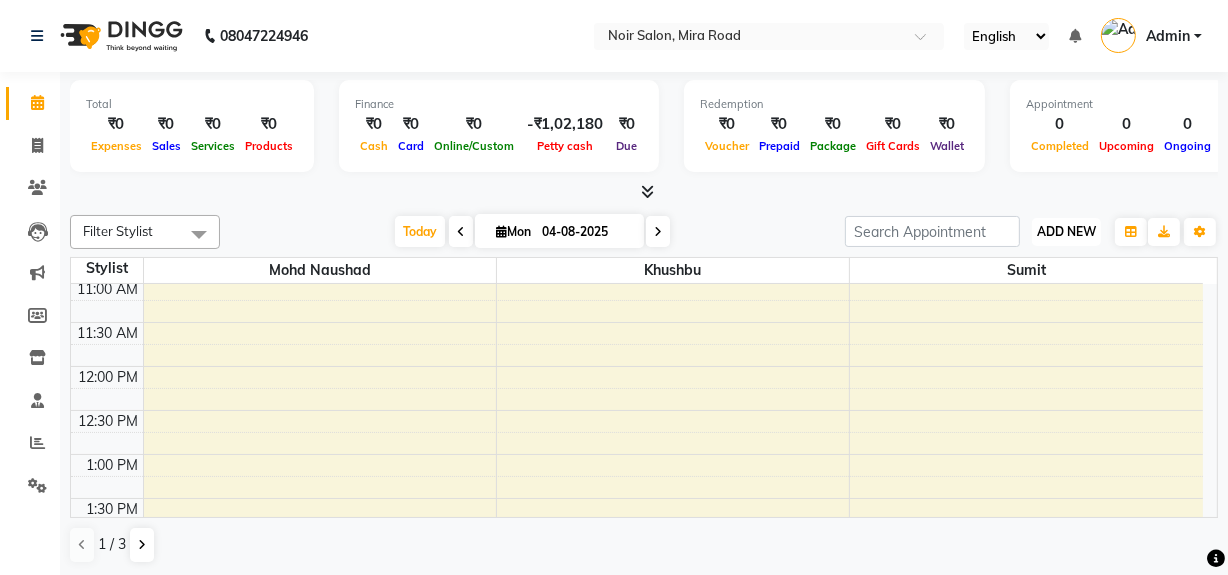 click on "ADD NEW Toggle Dropdown" at bounding box center (1066, 232) 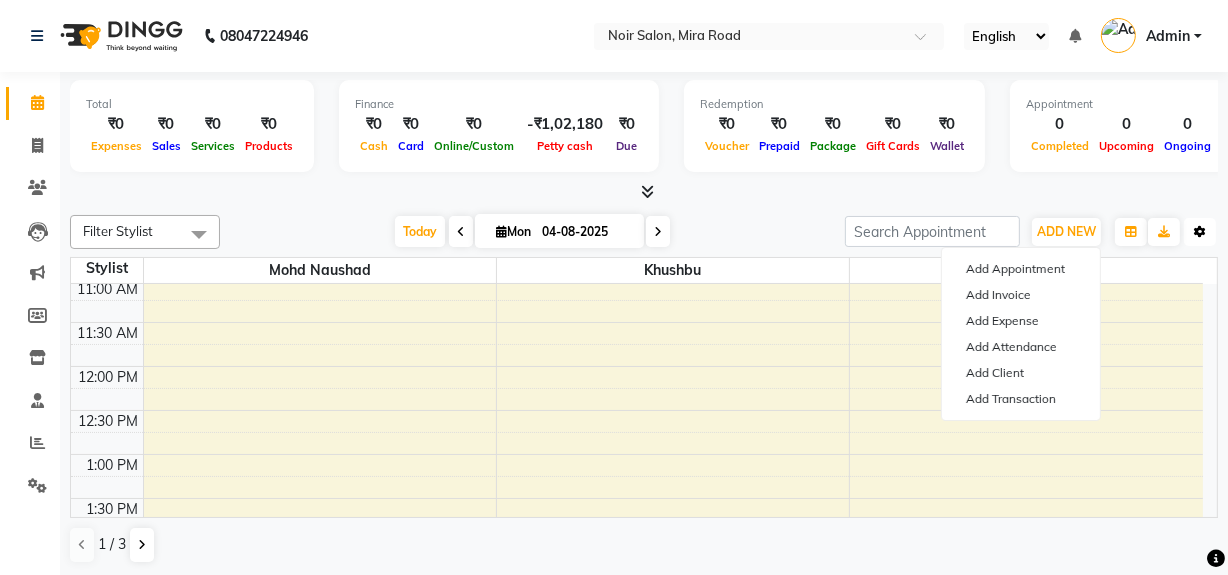 click at bounding box center [1200, 232] 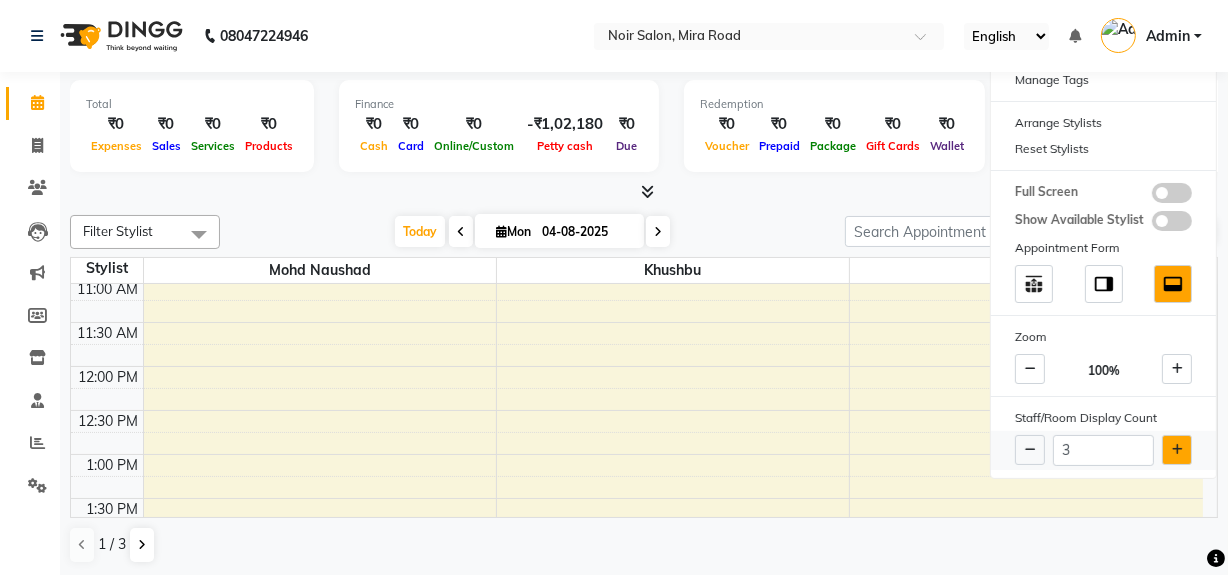 click at bounding box center (1177, 450) 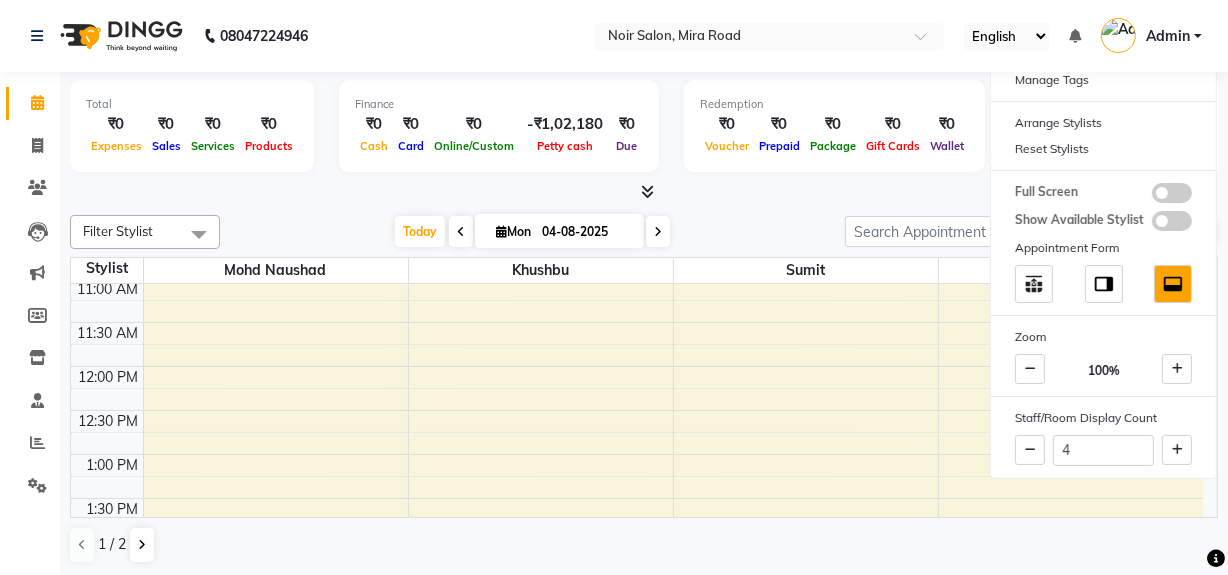 scroll, scrollTop: 0, scrollLeft: 0, axis: both 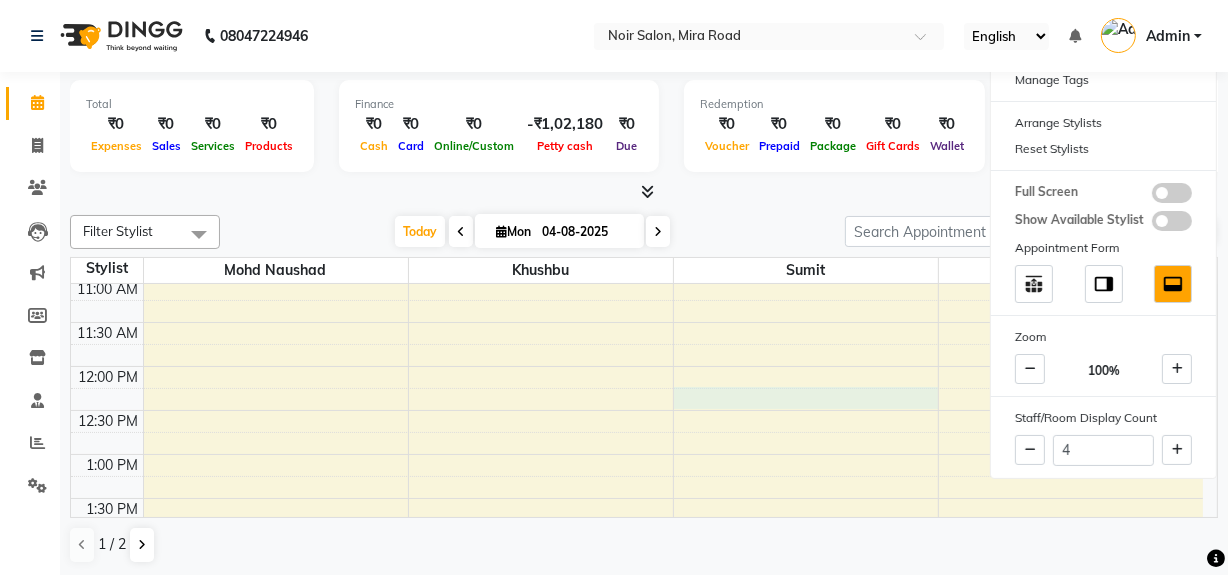 click on "9:00 AM 9:30 AM 10:00 AM 10:30 AM 11:00 AM 11:30 AM 12:00 PM 12:30 PM 1:00 PM 1:30 PM 2:00 PM 2:30 PM 3:00 PM 3:30 PM 4:00 PM 4:30 PM 5:00 PM 5:30 PM 6:00 PM 6:30 PM 7:00 PM 7:30 PM 8:00 PM 8:30 PM 9:00 PM 9:30 PM 10:00 PM 10:30 PM" at bounding box center [637, 718] 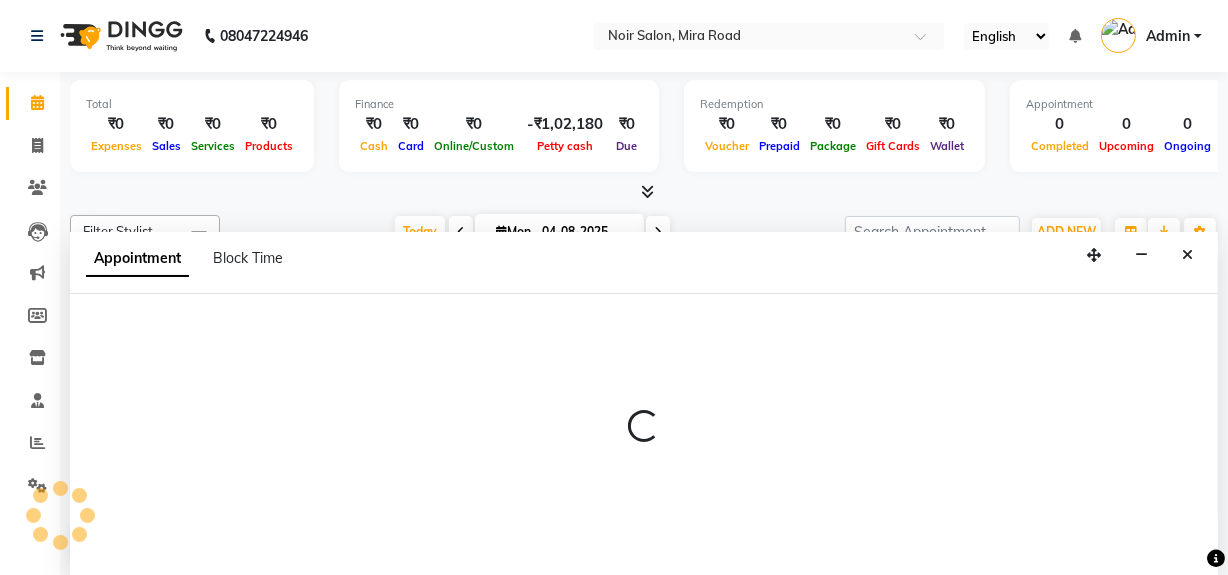 select on "[NUMBER]" 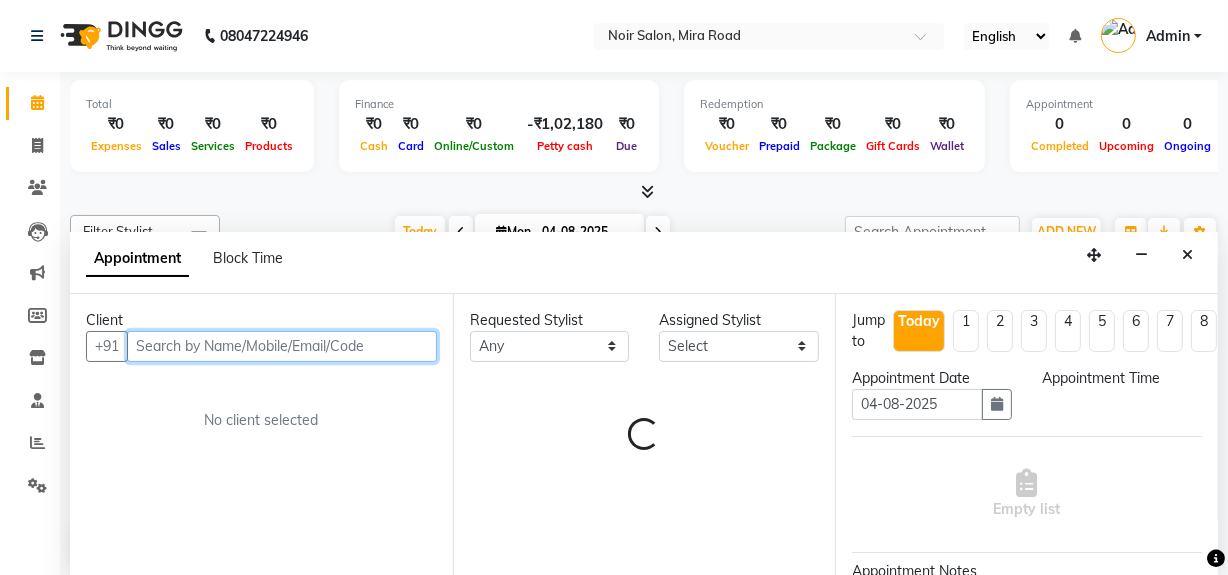 select on "735" 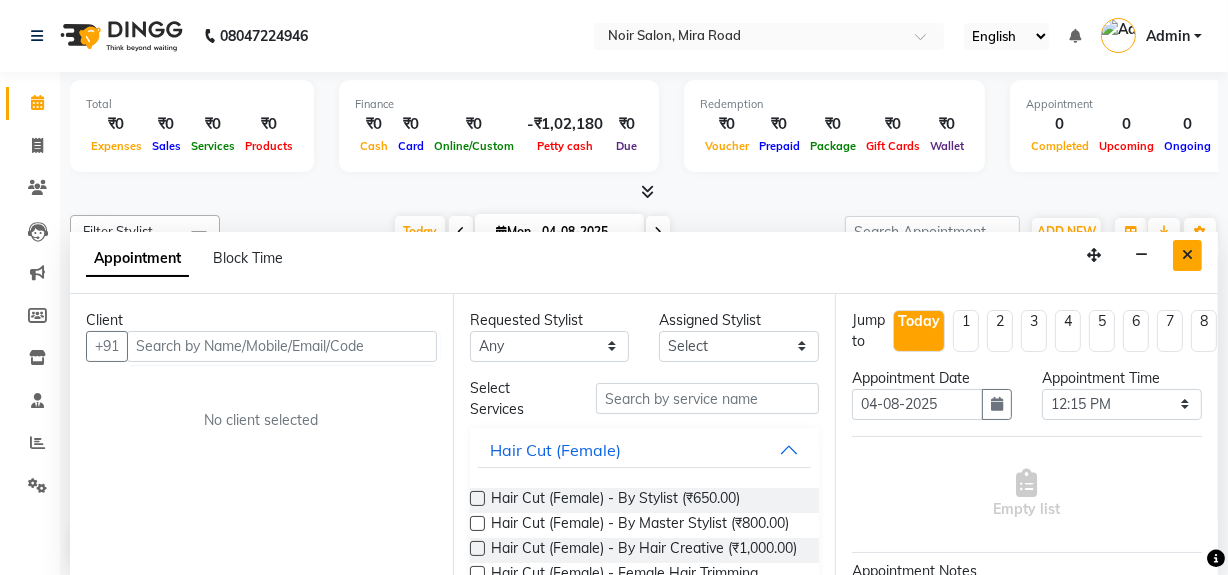 click at bounding box center (1187, 255) 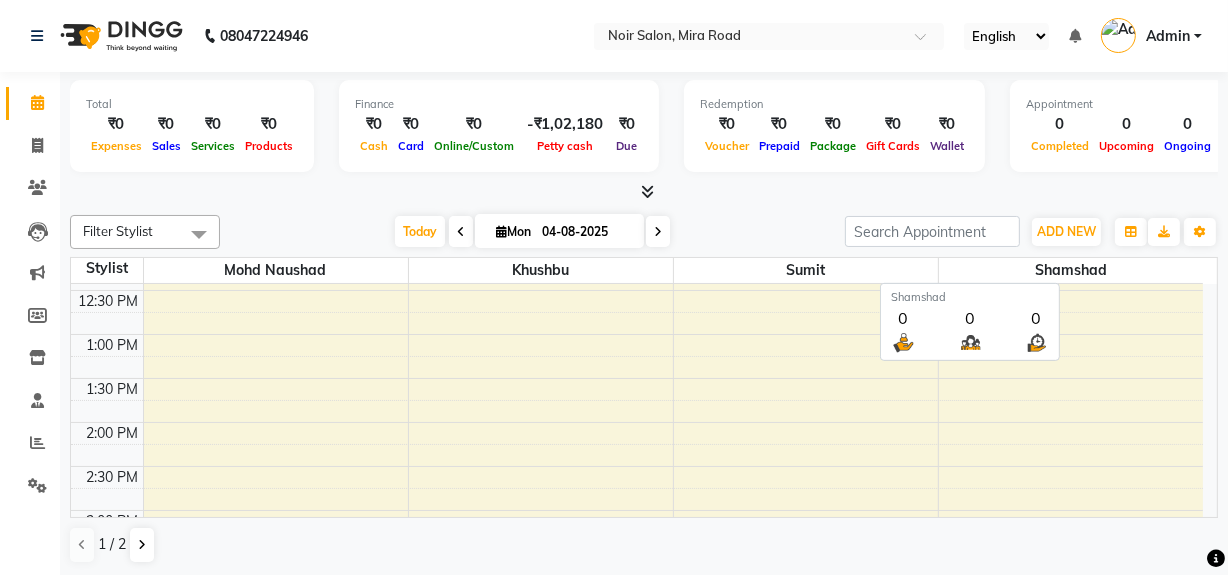 scroll, scrollTop: 272, scrollLeft: 0, axis: vertical 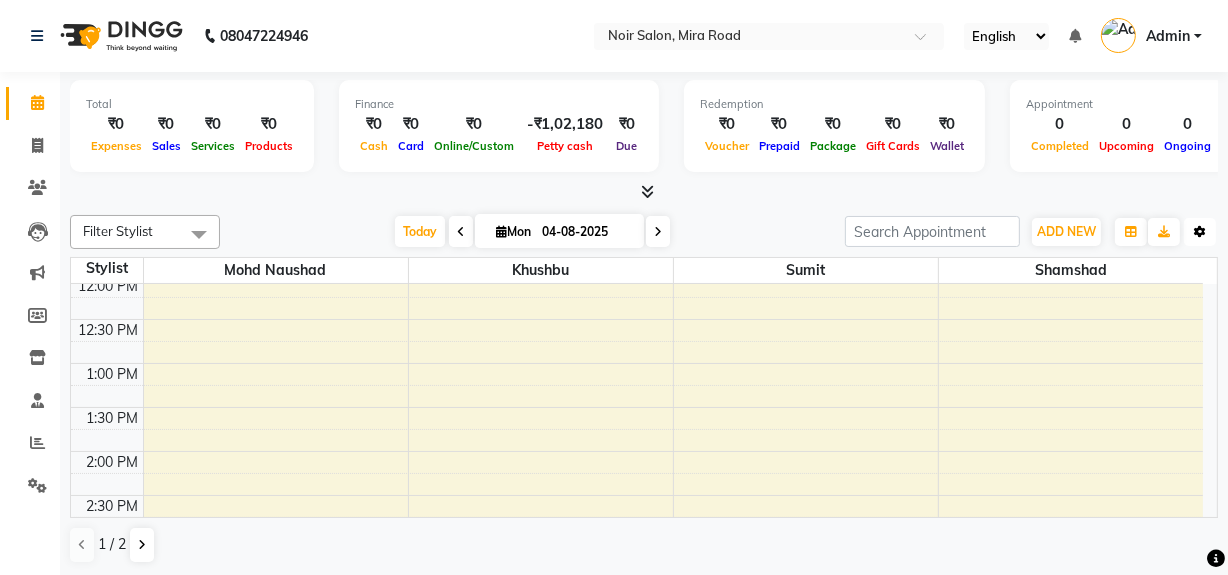 click at bounding box center [1200, 232] 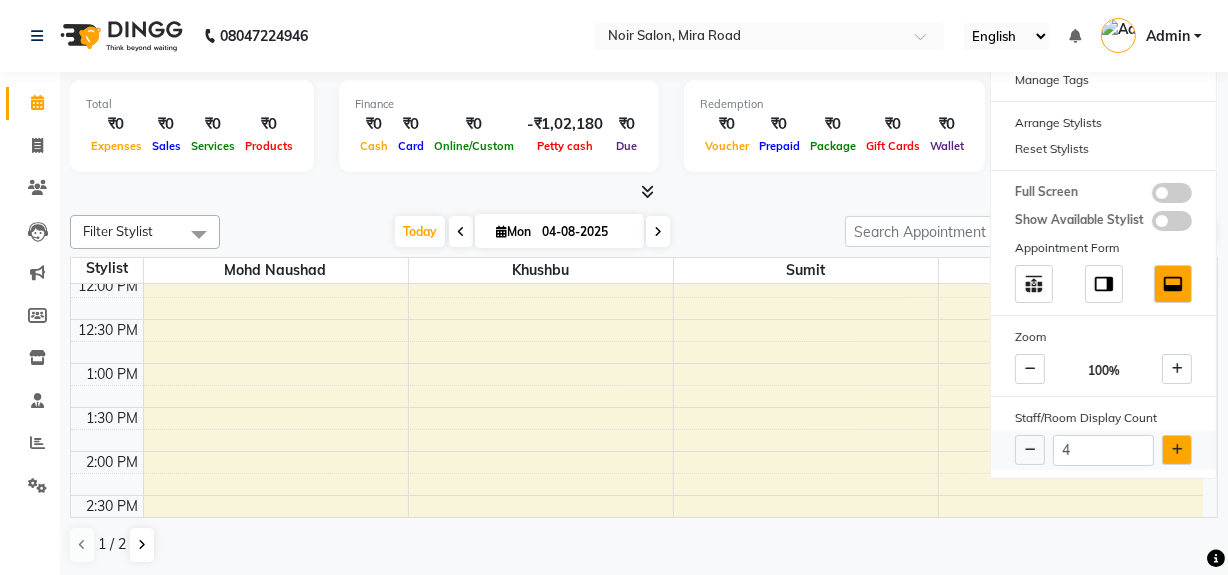 click at bounding box center (1177, 450) 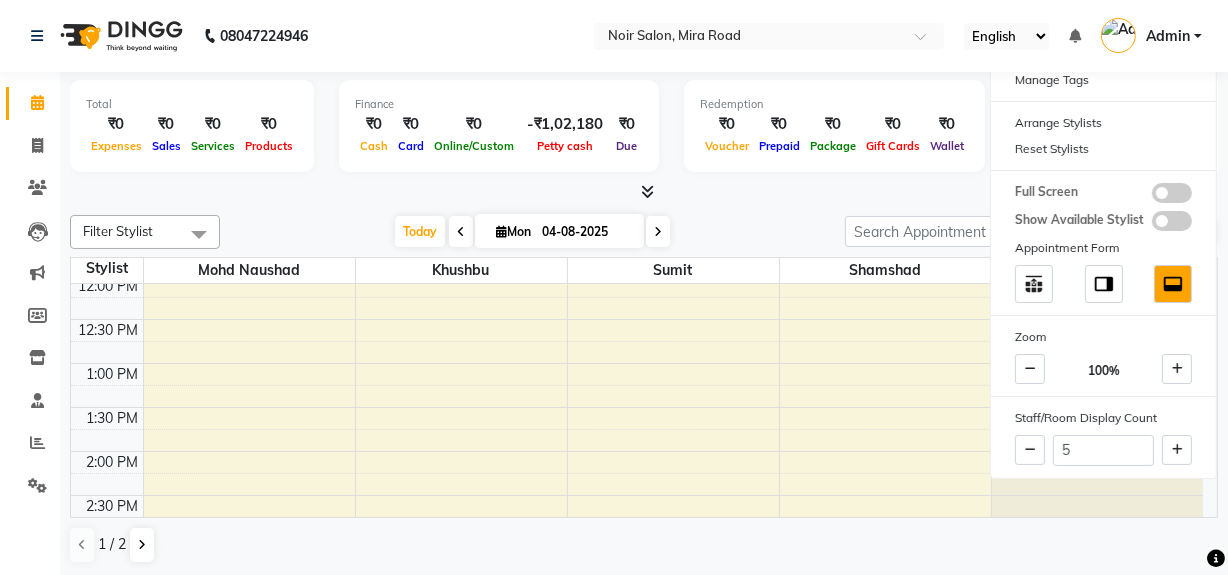 click at bounding box center [644, 192] 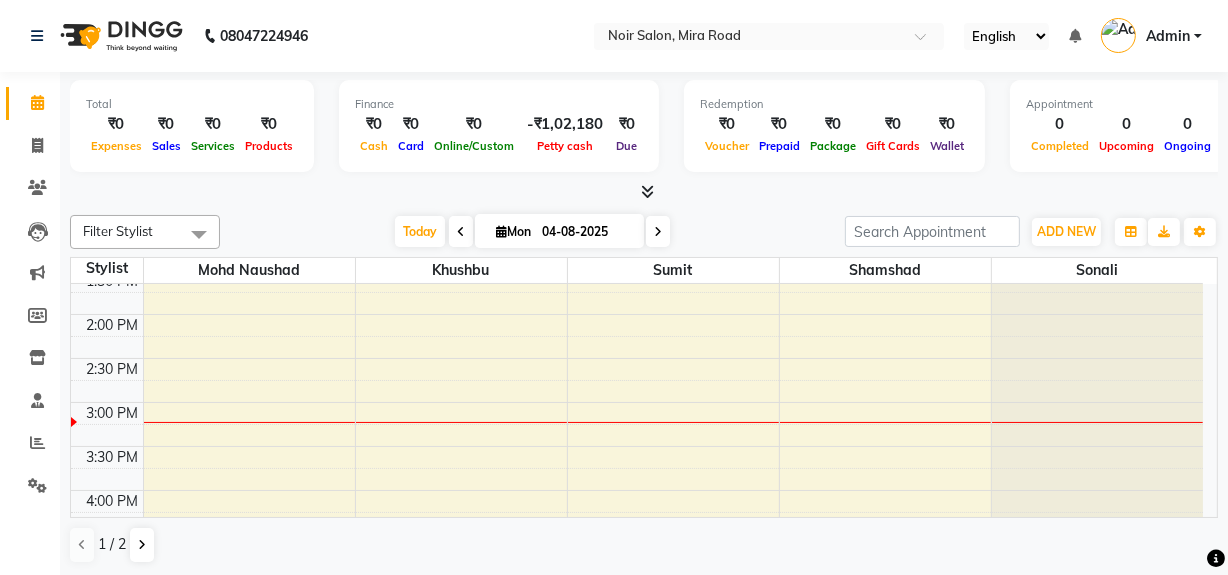 scroll, scrollTop: 363, scrollLeft: 0, axis: vertical 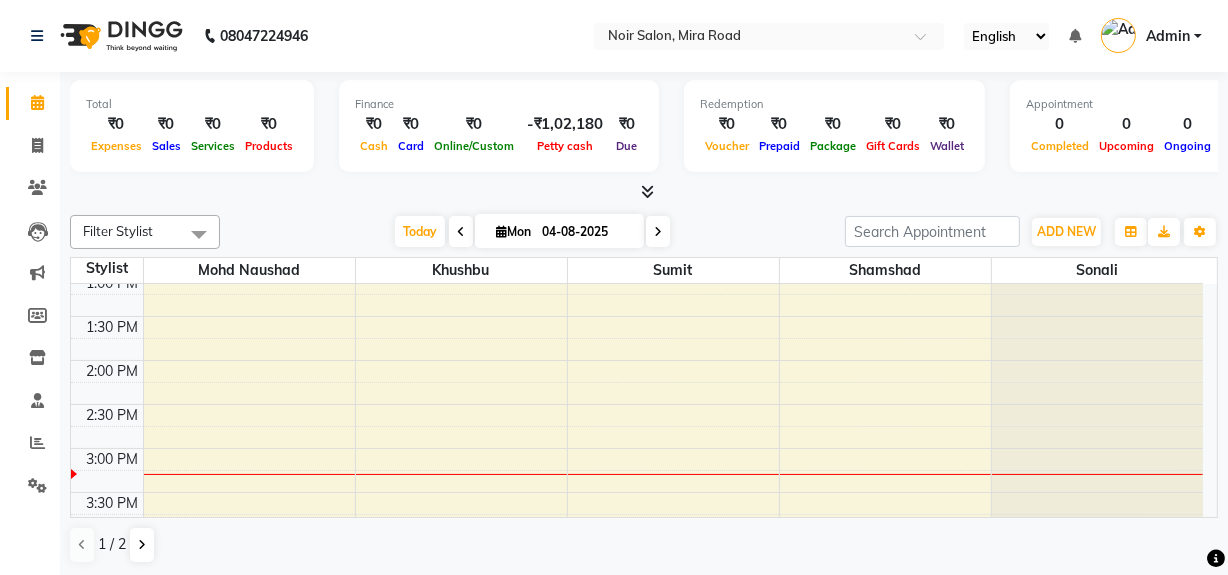 click on "9:00 AM 9:30 AM 10:00 AM 10:30 AM 11:00 AM 11:30 AM 12:00 PM 12:30 PM 1:00 PM 1:30 PM 2:00 PM 2:30 PM 3:00 PM 3:30 PM 4:00 PM 4:30 PM 5:00 PM 5:30 PM 6:00 PM 6:30 PM 7:00 PM 7:30 PM 8:00 PM 8:30 PM 9:00 PM 9:30 PM 10:00 PM 10:30 PM" at bounding box center (637, 536) 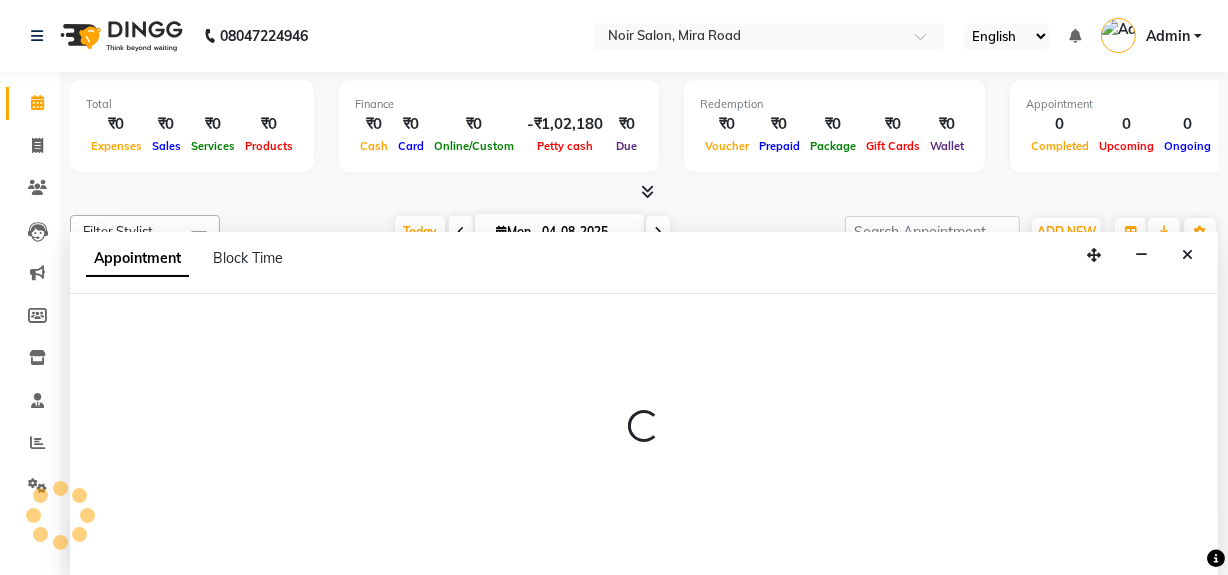 select on "36928" 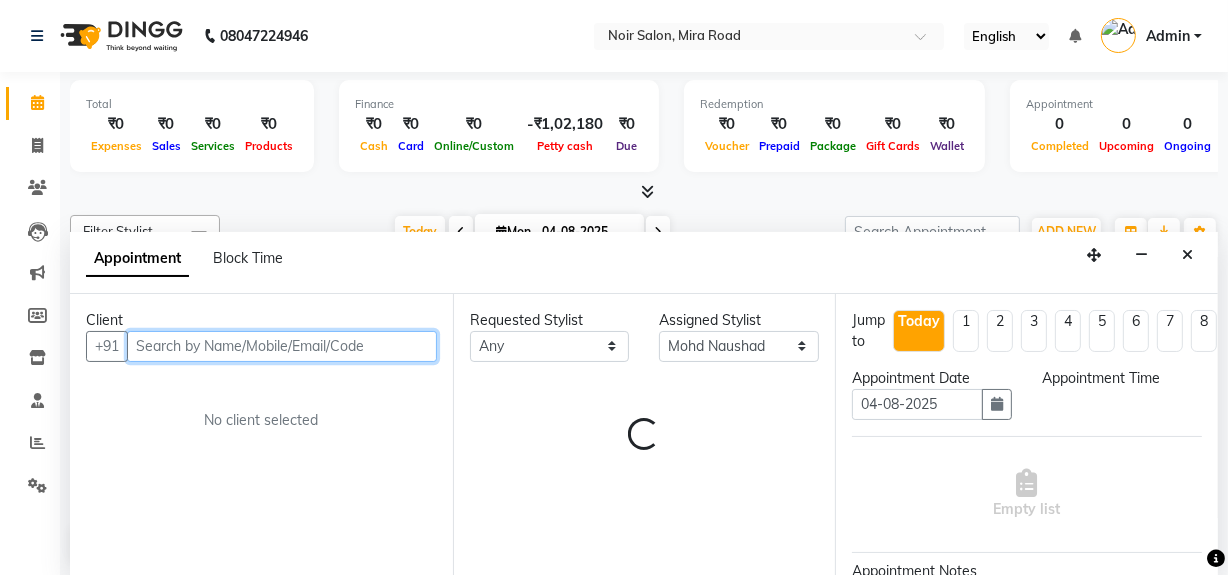select on "870" 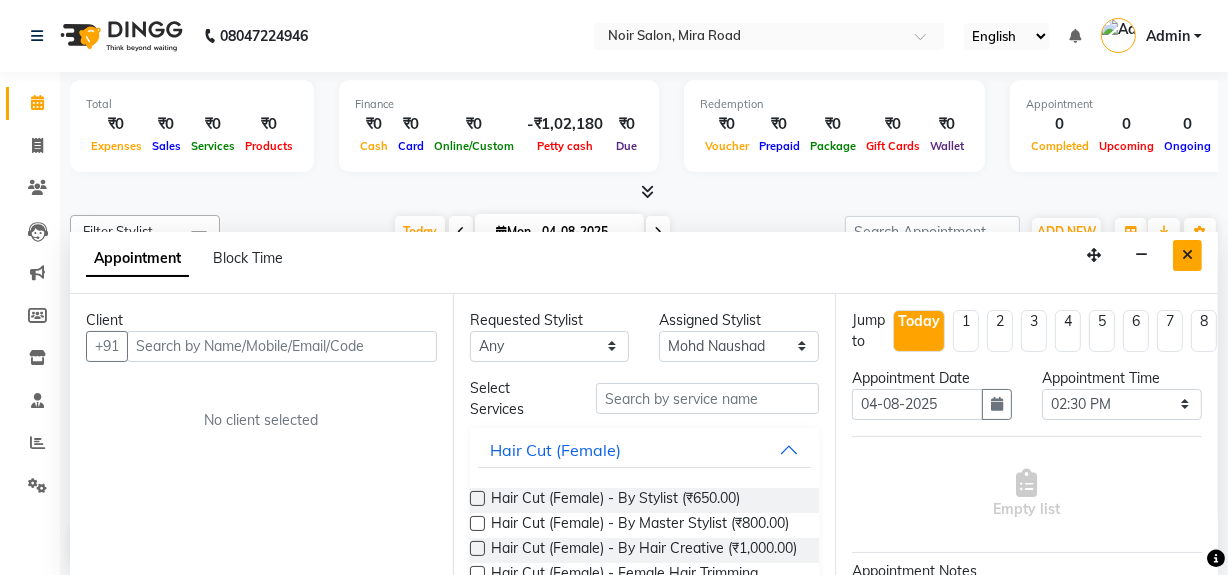 click at bounding box center (1187, 255) 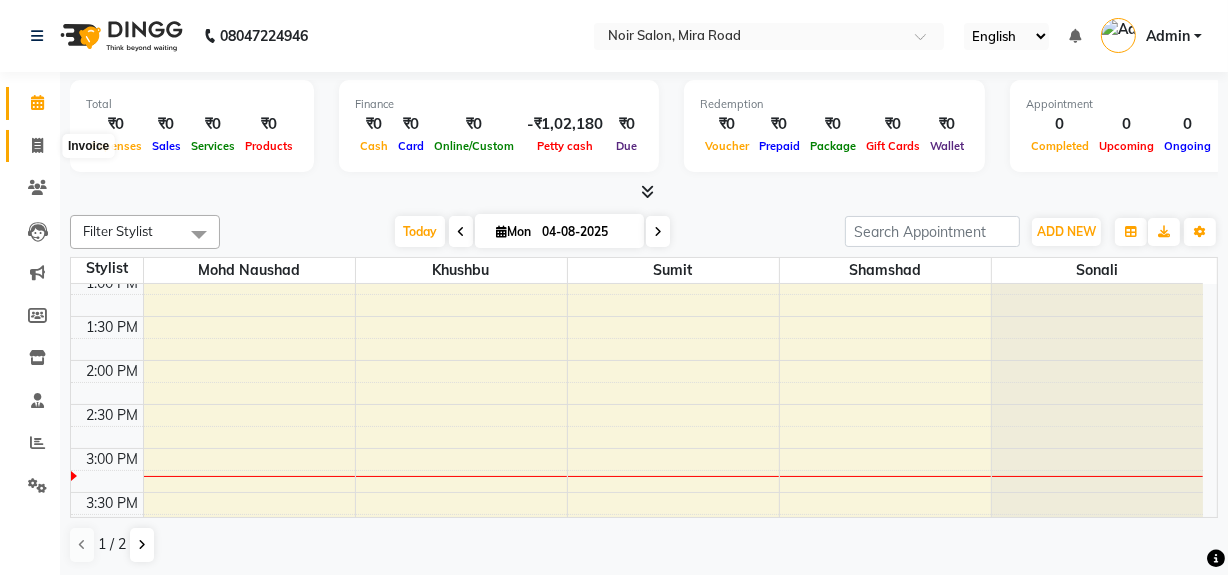 click 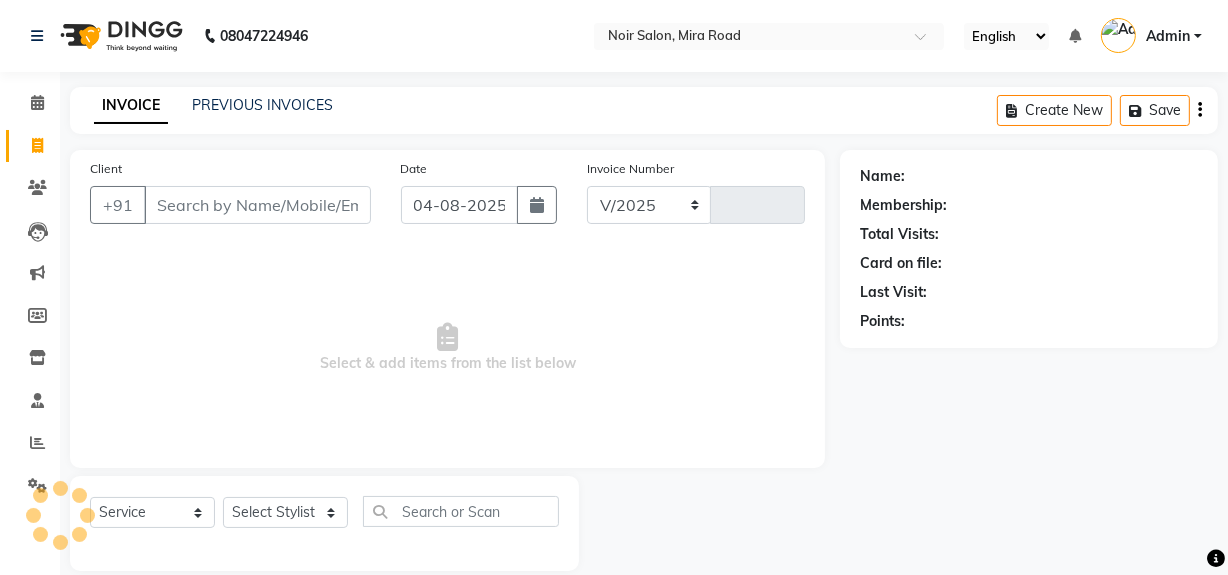 select on "5495" 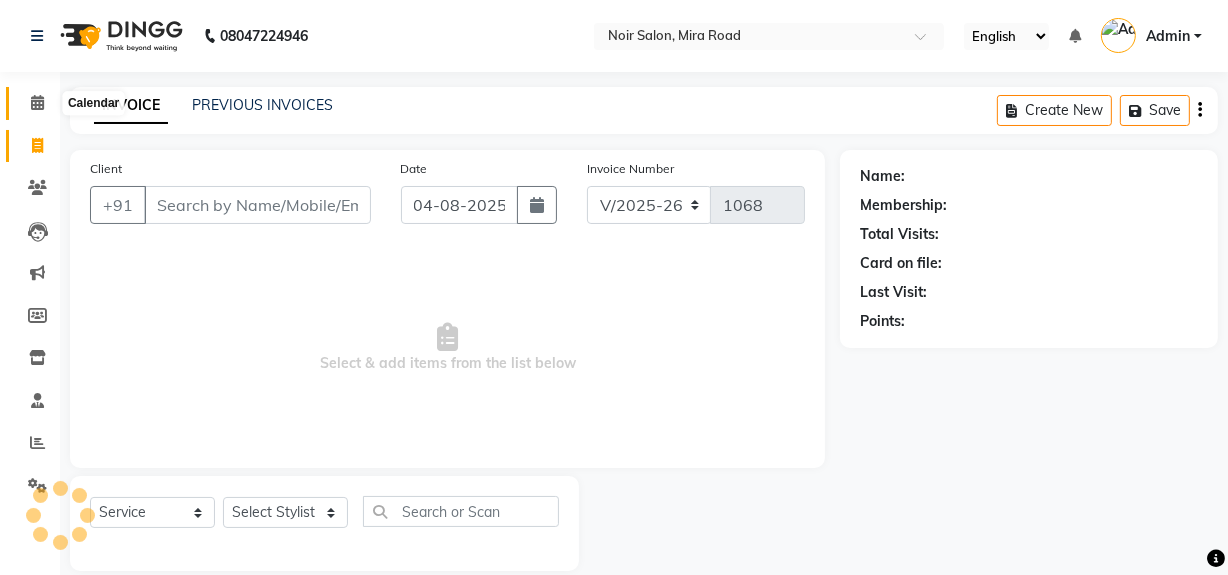 click 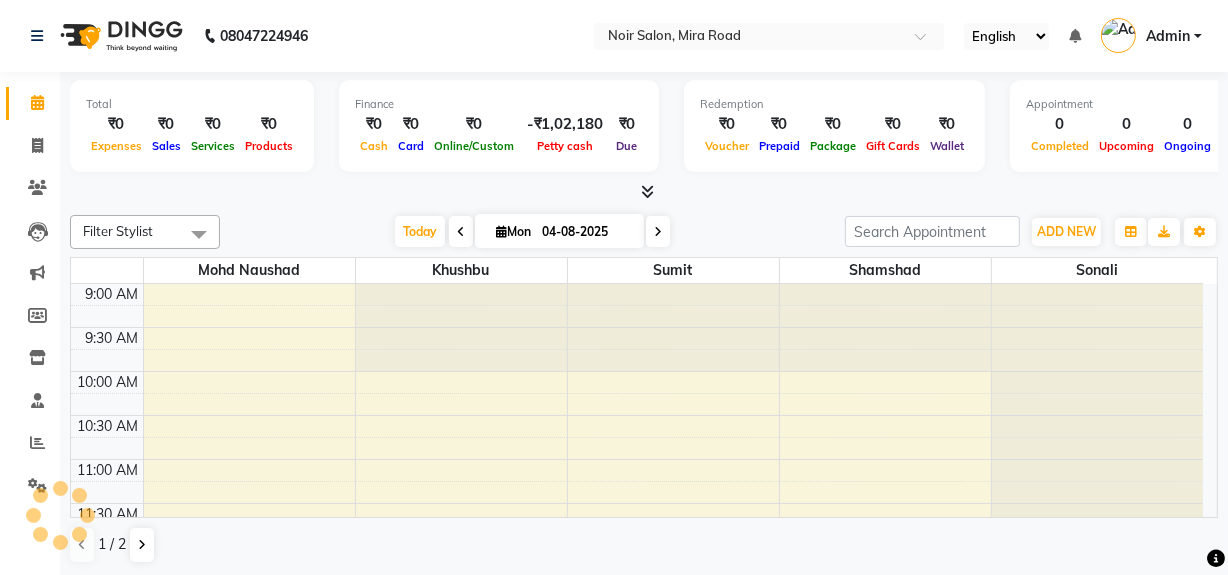 scroll, scrollTop: 0, scrollLeft: 0, axis: both 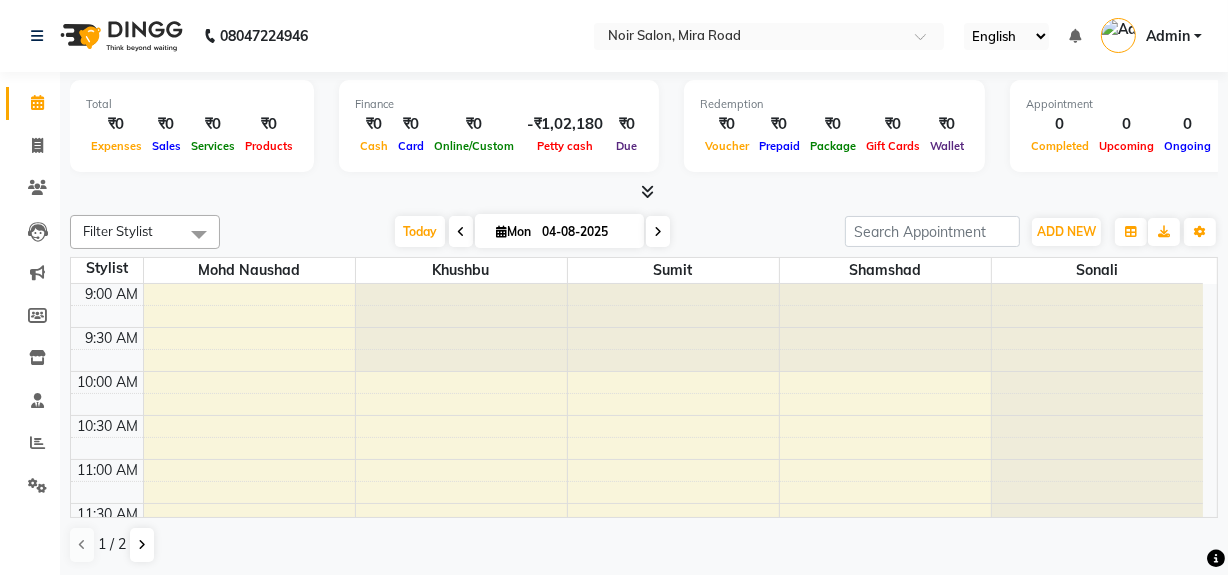 click at bounding box center (648, 191) 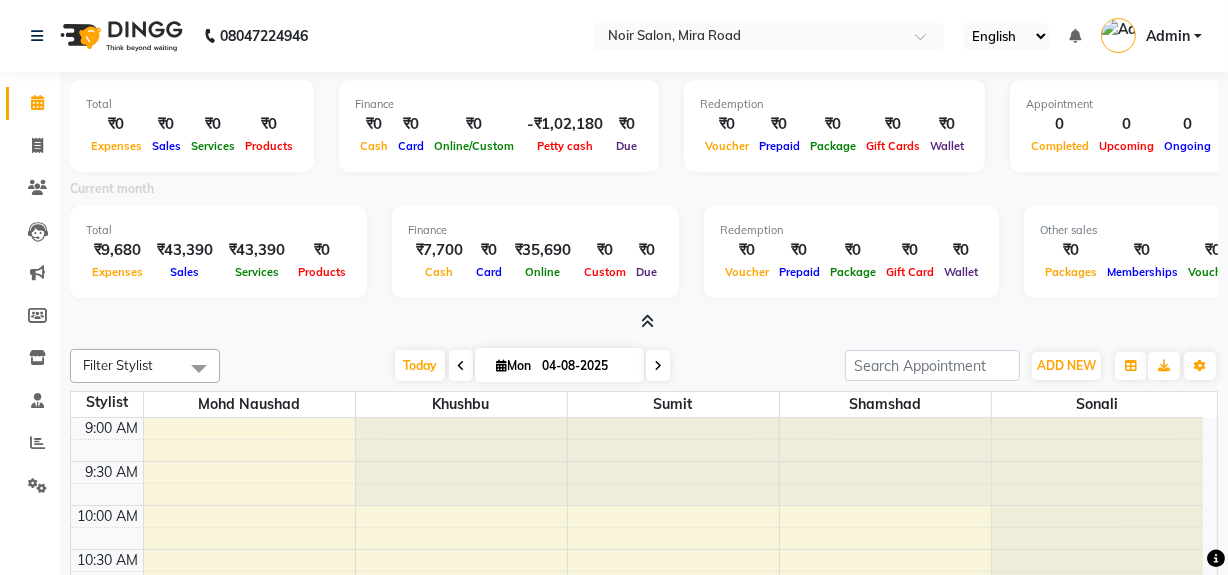 click at bounding box center (648, 321) 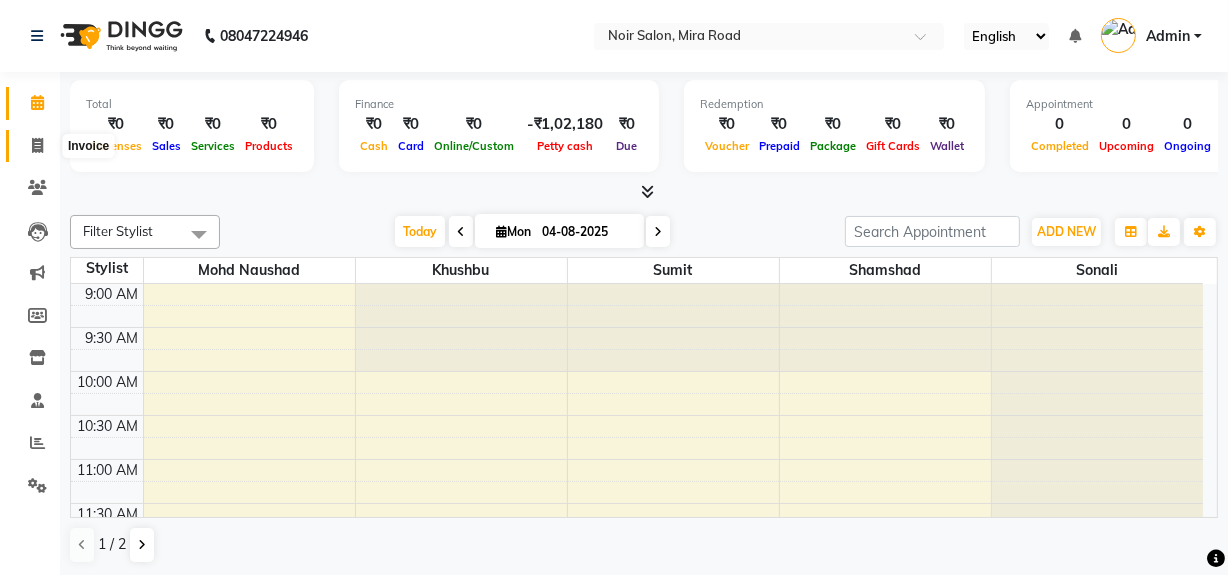 click 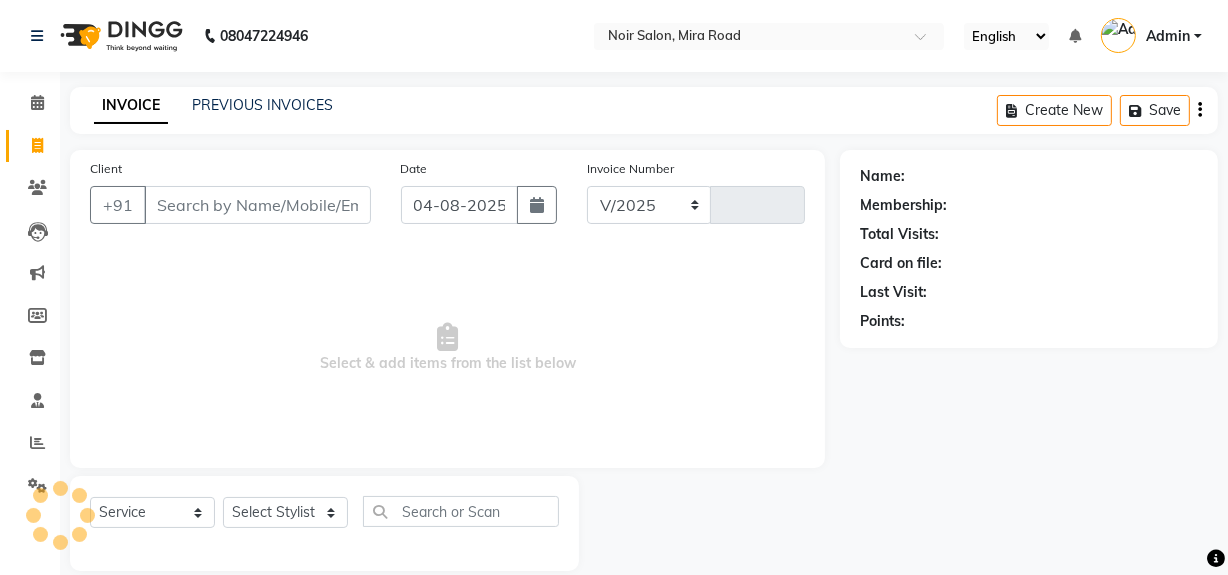 select on "5495" 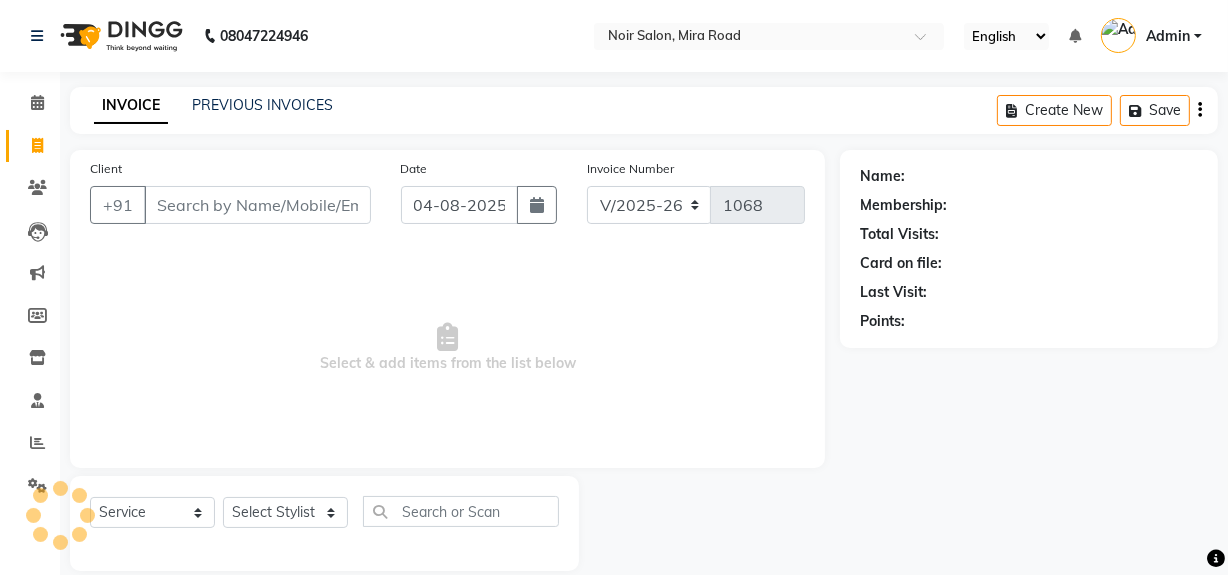 click on "Client" at bounding box center [257, 205] 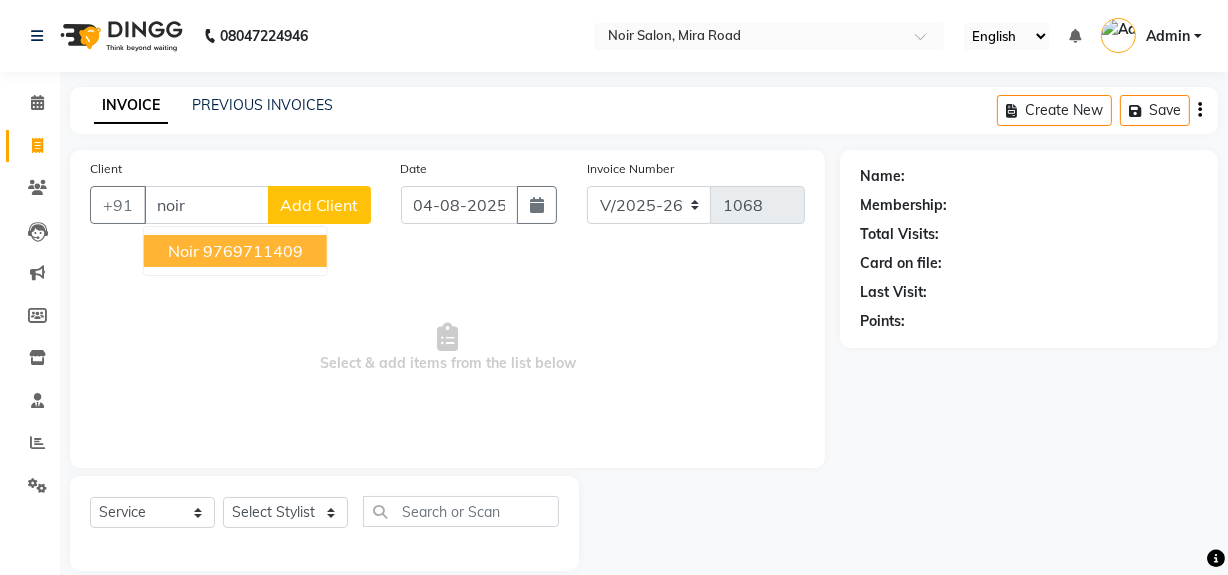 click on "Noir" at bounding box center (183, 251) 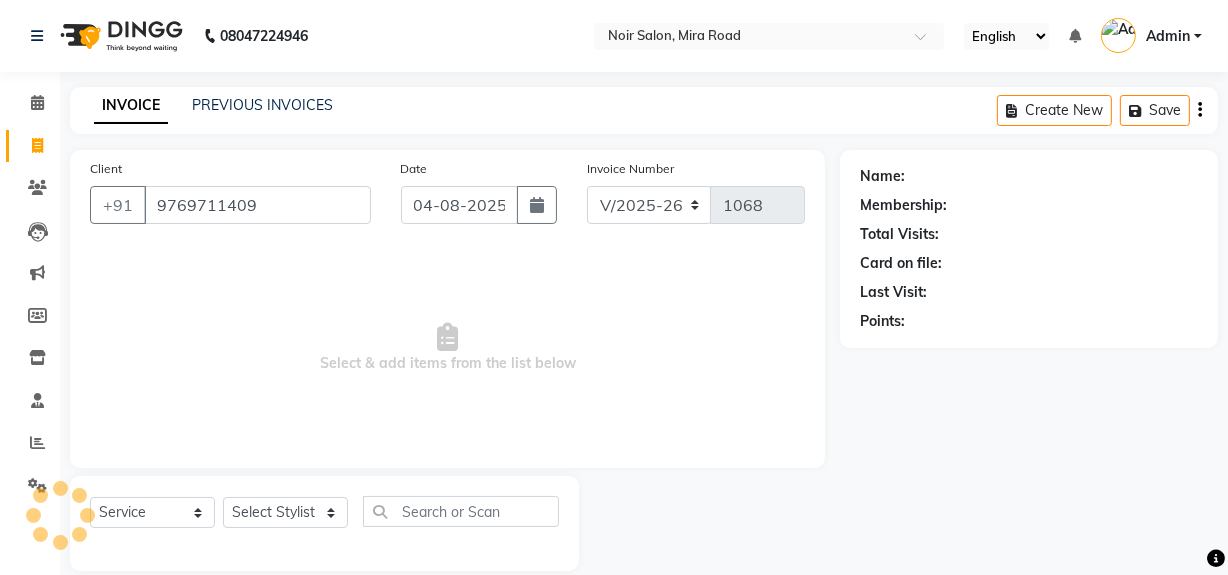 type on "9769711409" 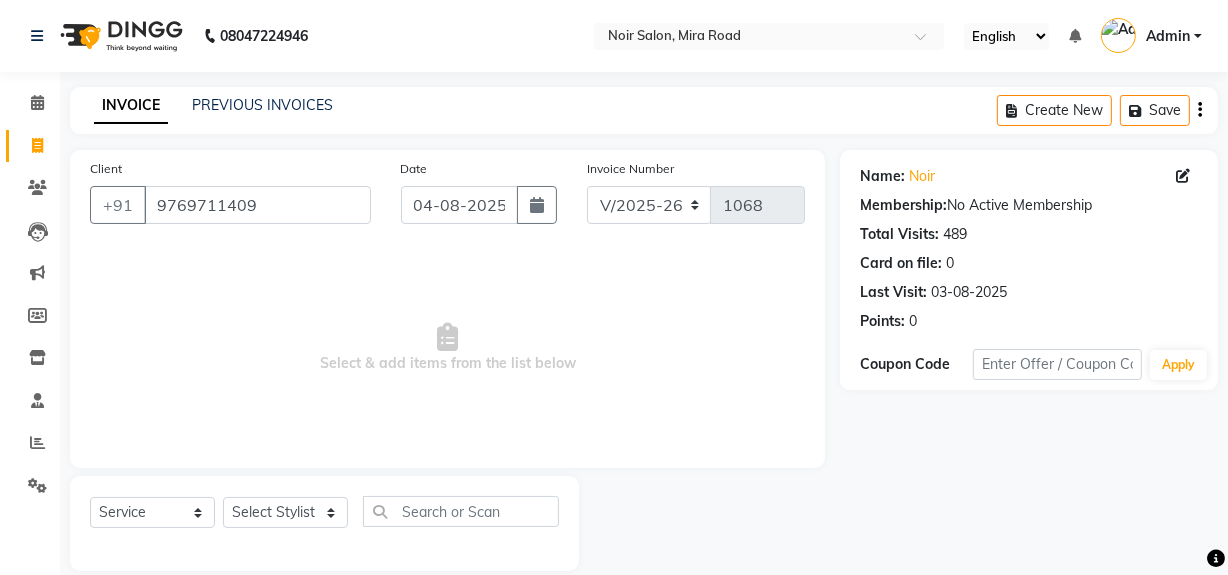 scroll, scrollTop: 26, scrollLeft: 0, axis: vertical 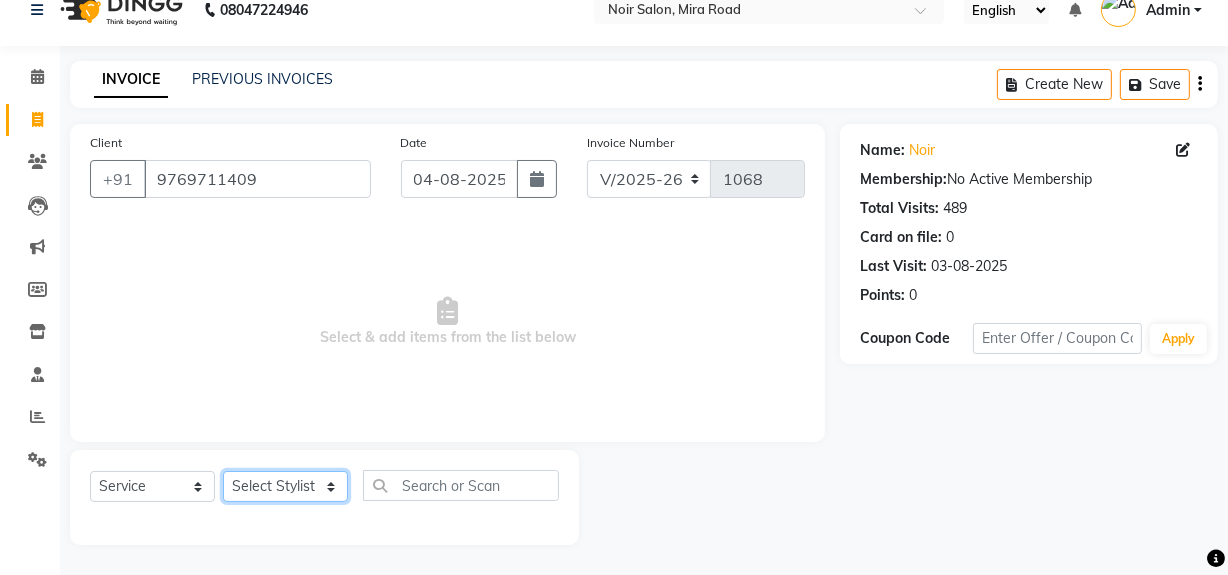 click on "Select Stylist [FIRST] [LAST] (Login) [FIRST] [LAST] [FIRST] [LAST] [FIRST] [LAST] [FIRST] [LAST]" 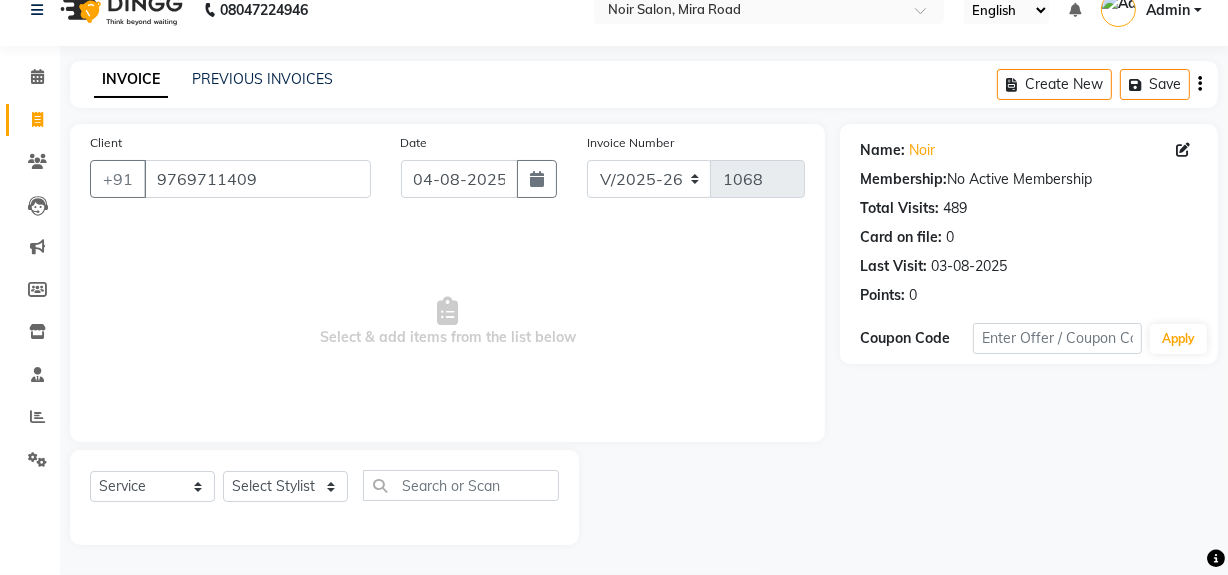 click on "Name: [FIRST]" 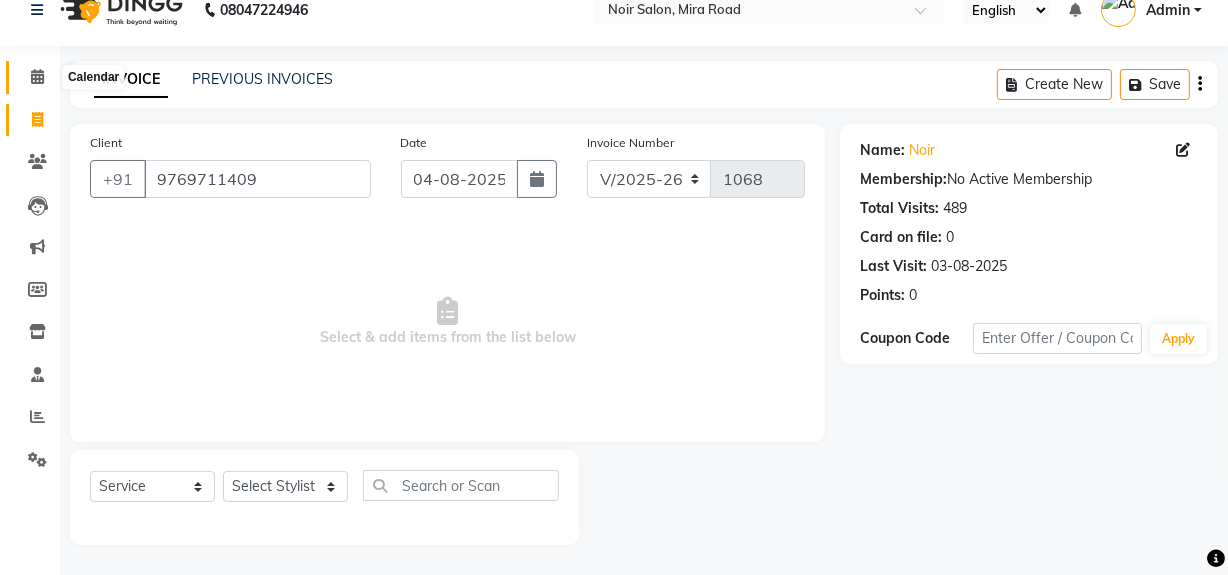 click 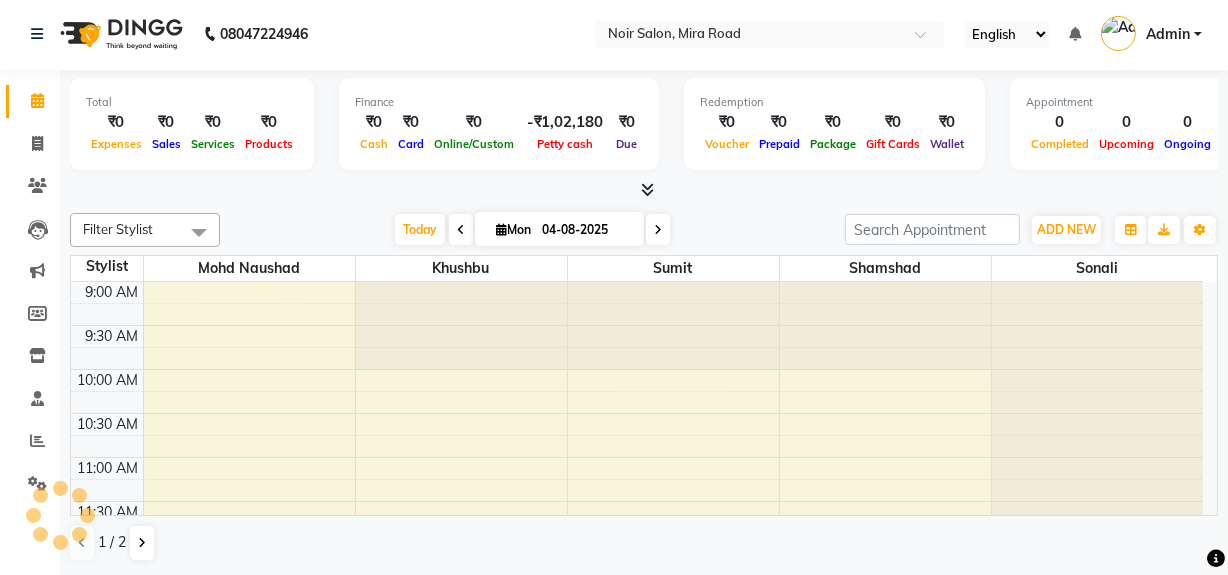 scroll, scrollTop: 0, scrollLeft: 0, axis: both 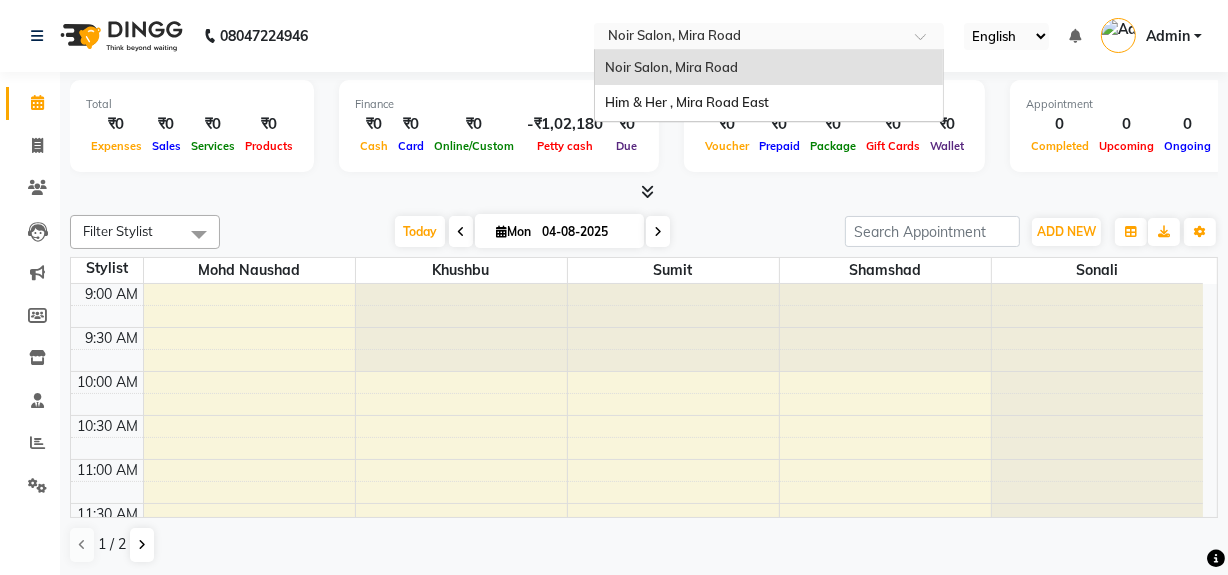click at bounding box center (749, 38) 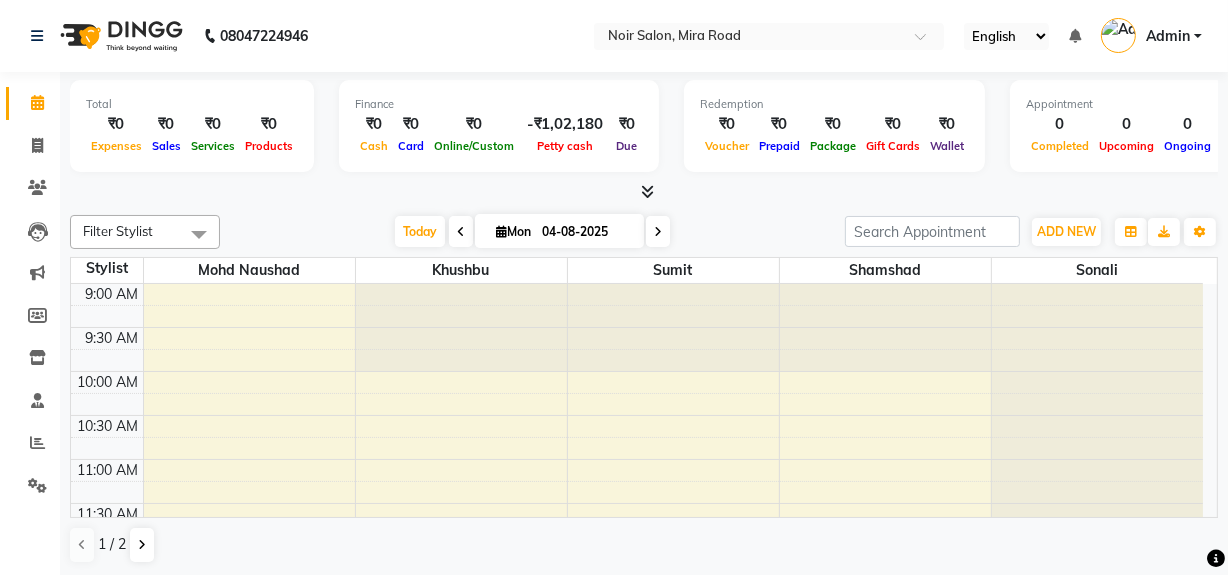 click on "[PHONE] Select Location × Noir Salon, [CITY] English ENGLISH Español العربية मराठी हिंदी ગુજરાતી தமிழ் 中文 Notifications nothing to show Admin Manage Profile Change Password Sign out Version:3.16.0" 